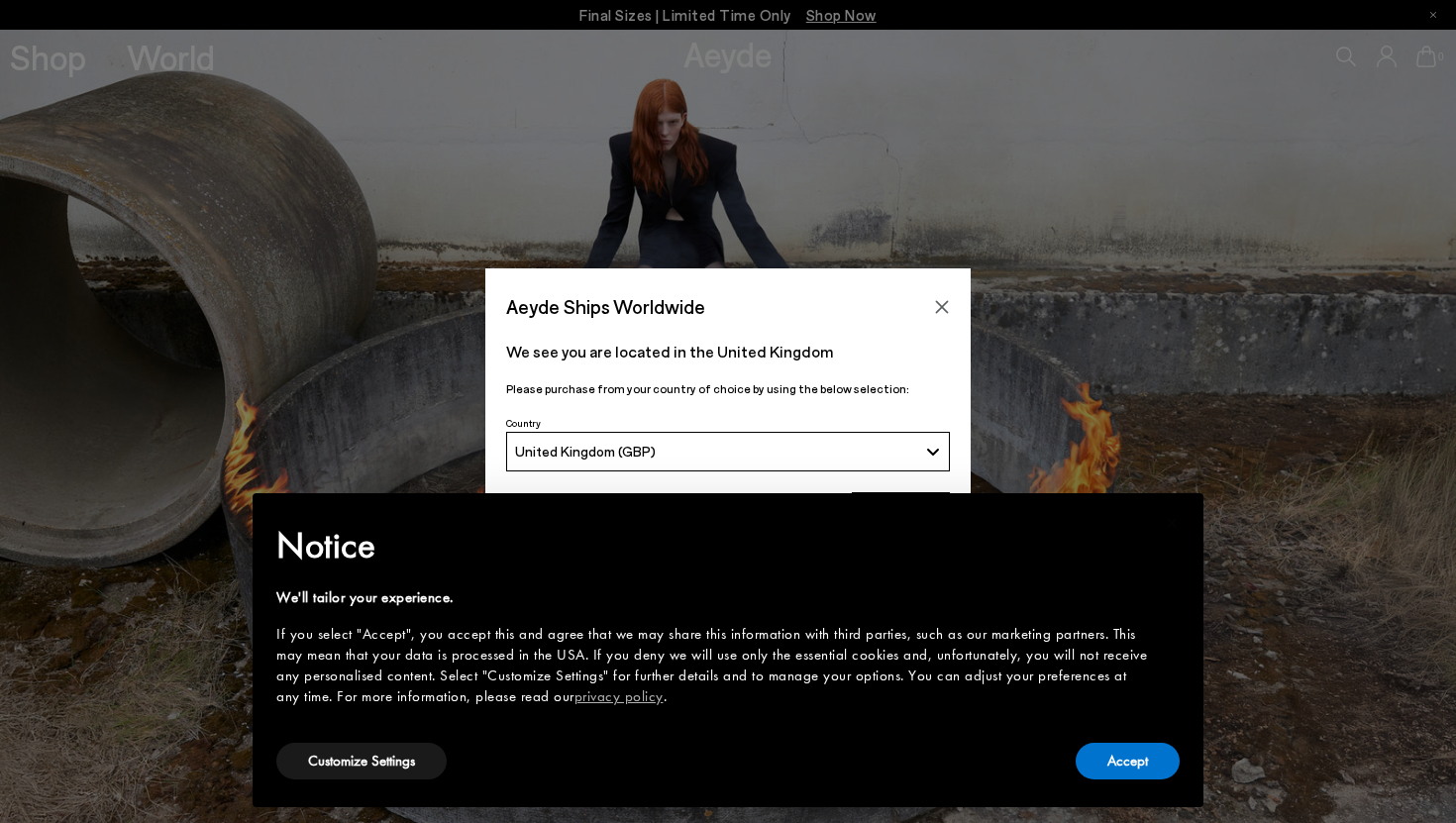 scroll, scrollTop: 0, scrollLeft: 0, axis: both 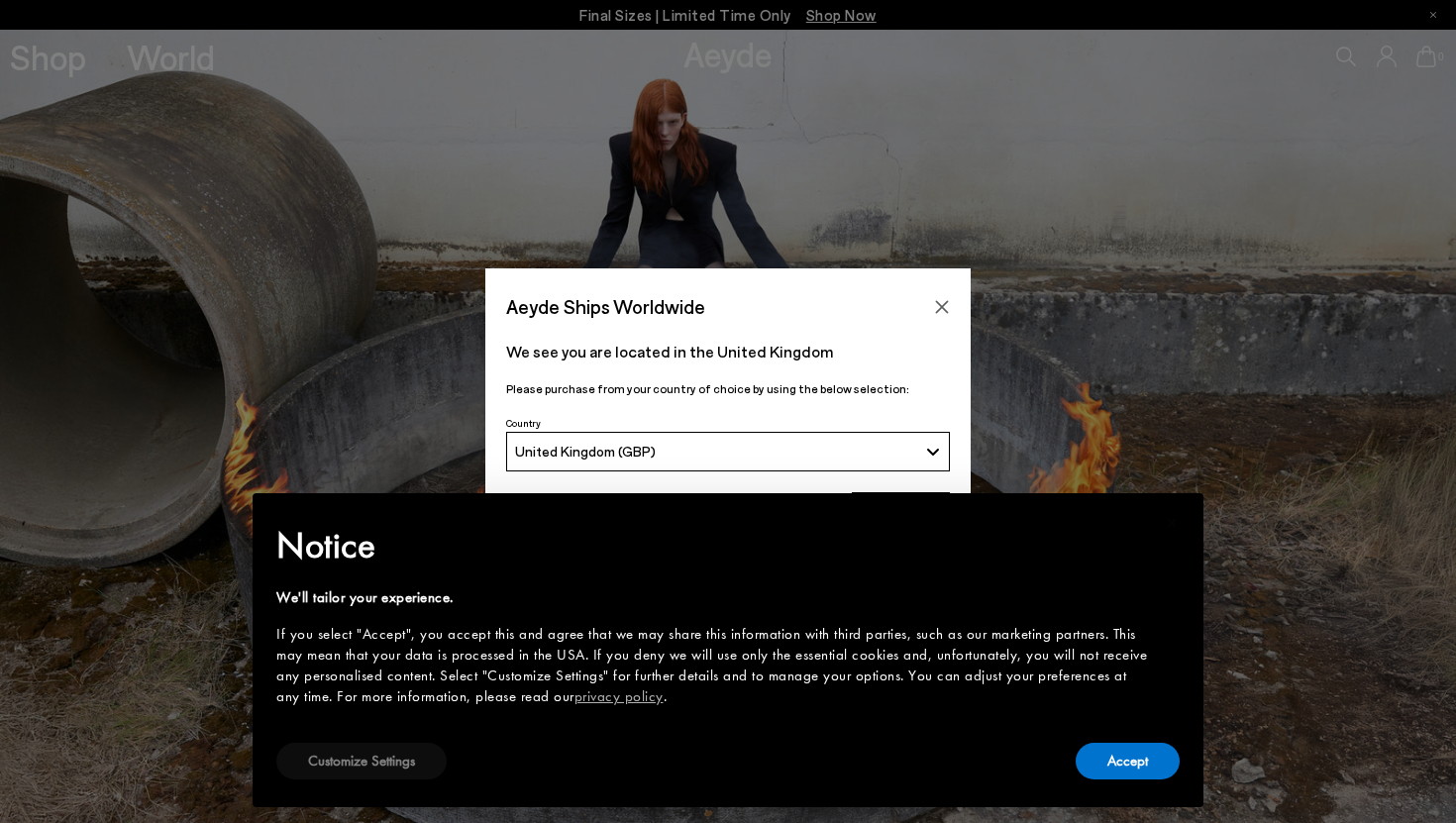 click on "Customize Settings" at bounding box center [362, 761] 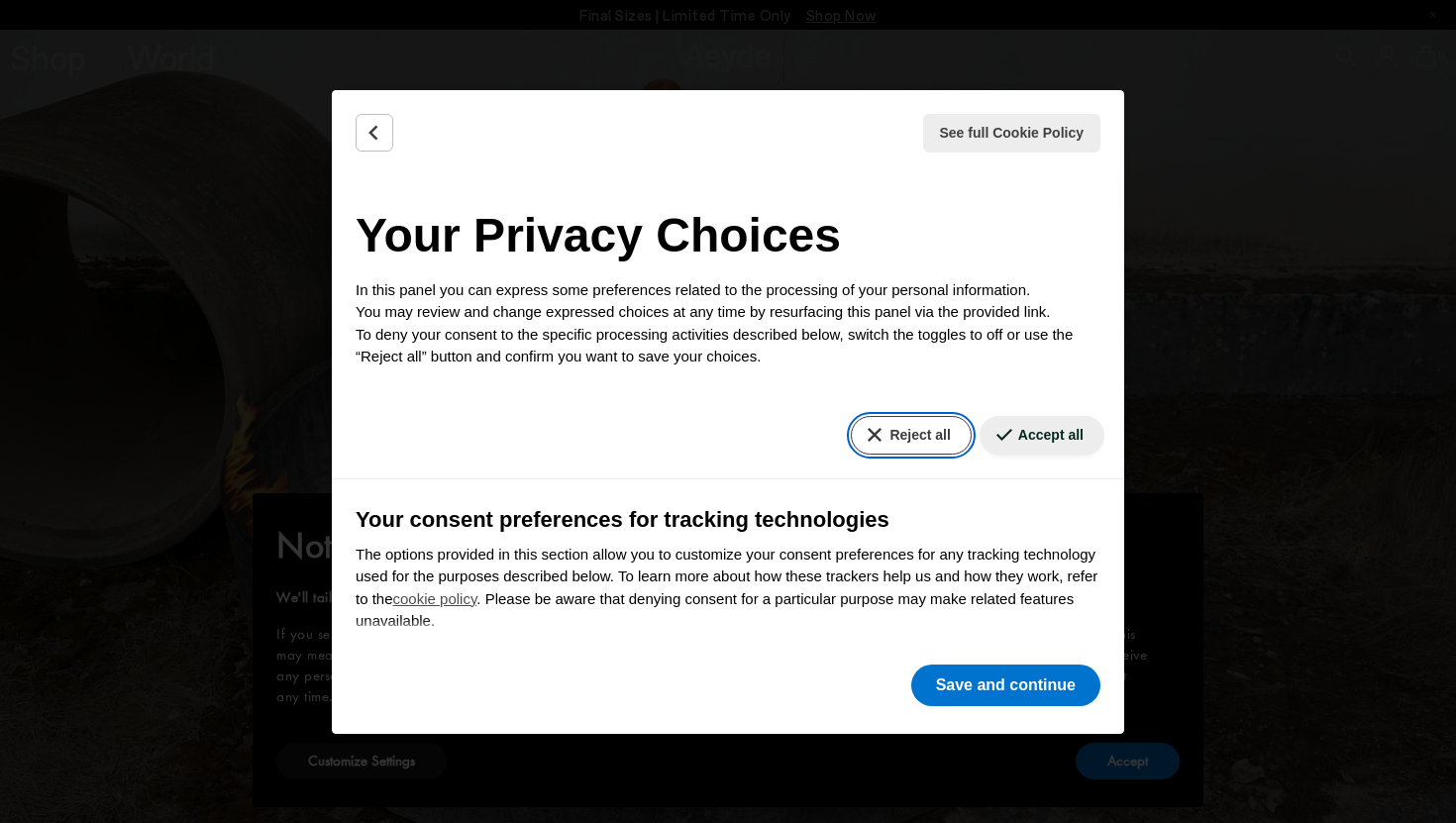 click on "Reject all" at bounding box center [910, 435] 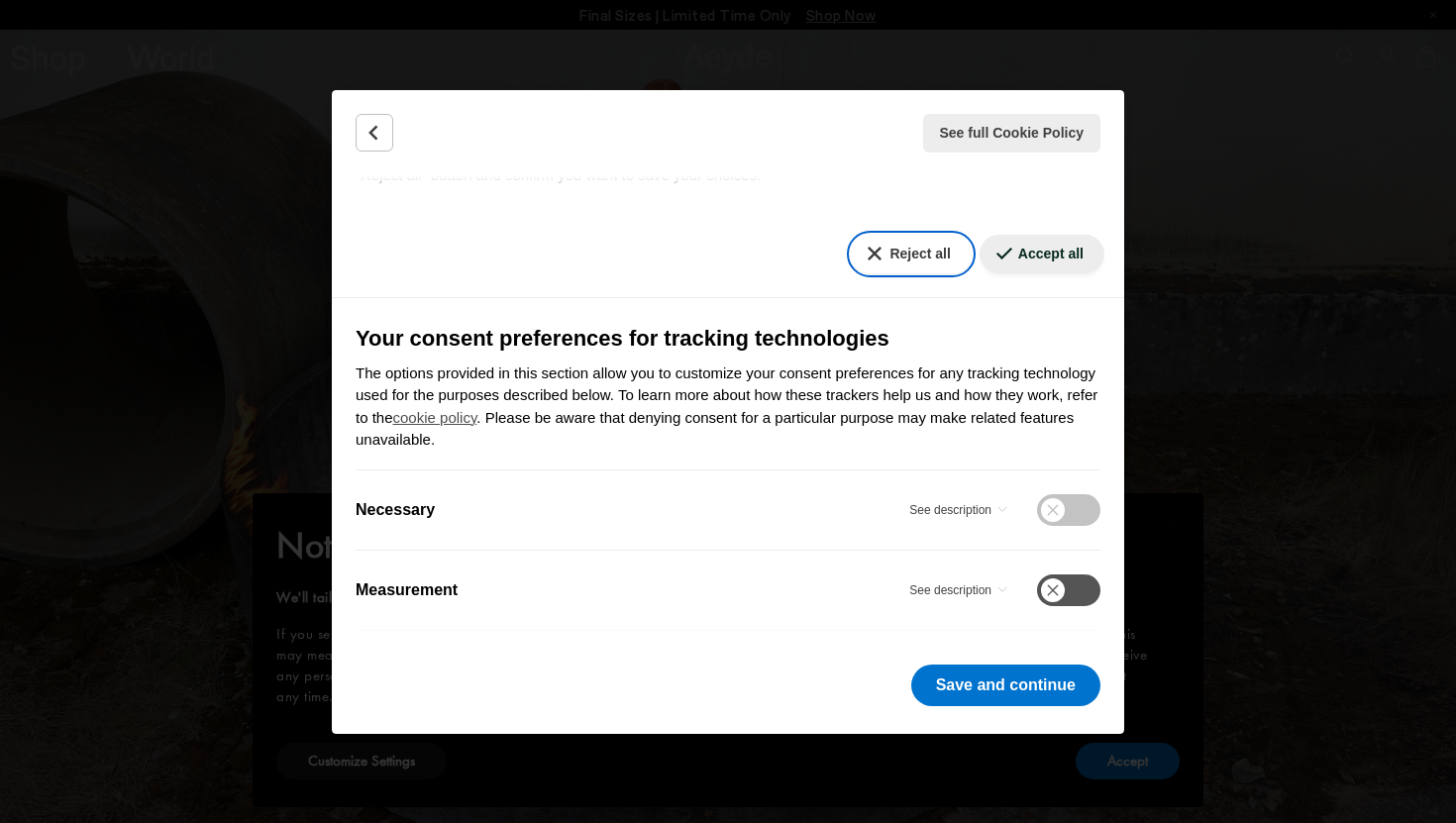 scroll, scrollTop: 193, scrollLeft: 0, axis: vertical 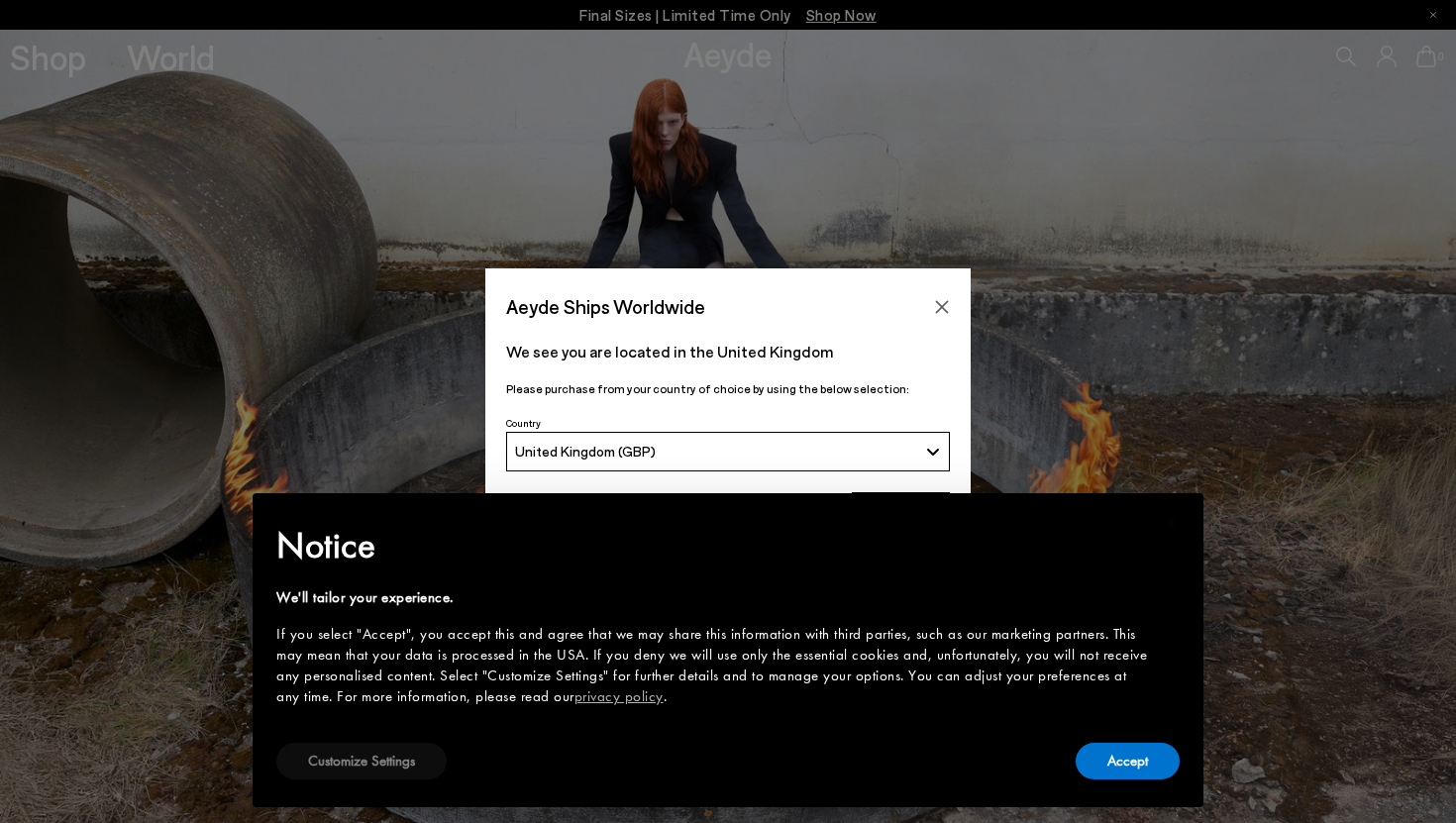 click on "Customize Settings" at bounding box center [362, 761] 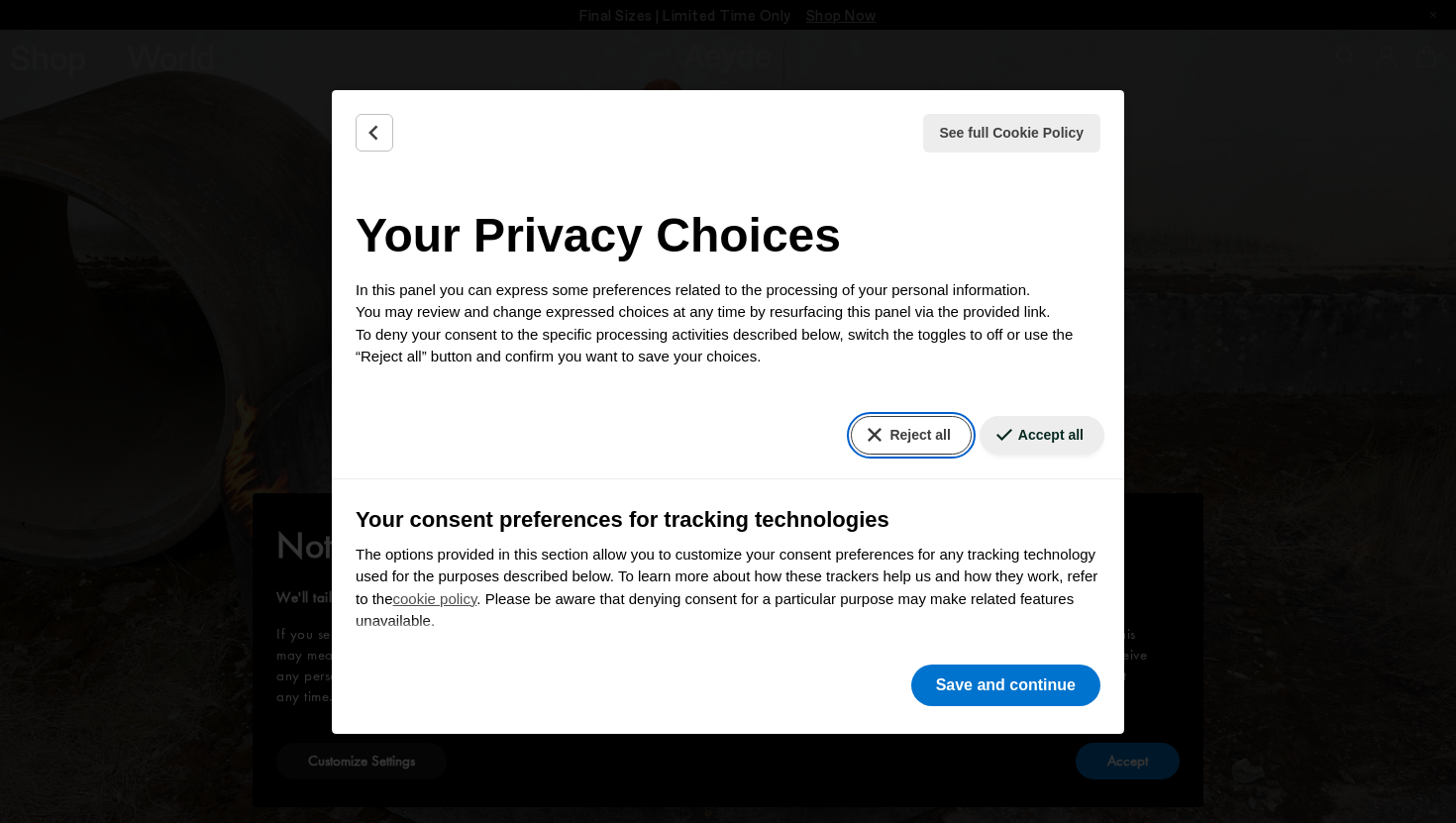 click on "Reject all" at bounding box center (910, 435) 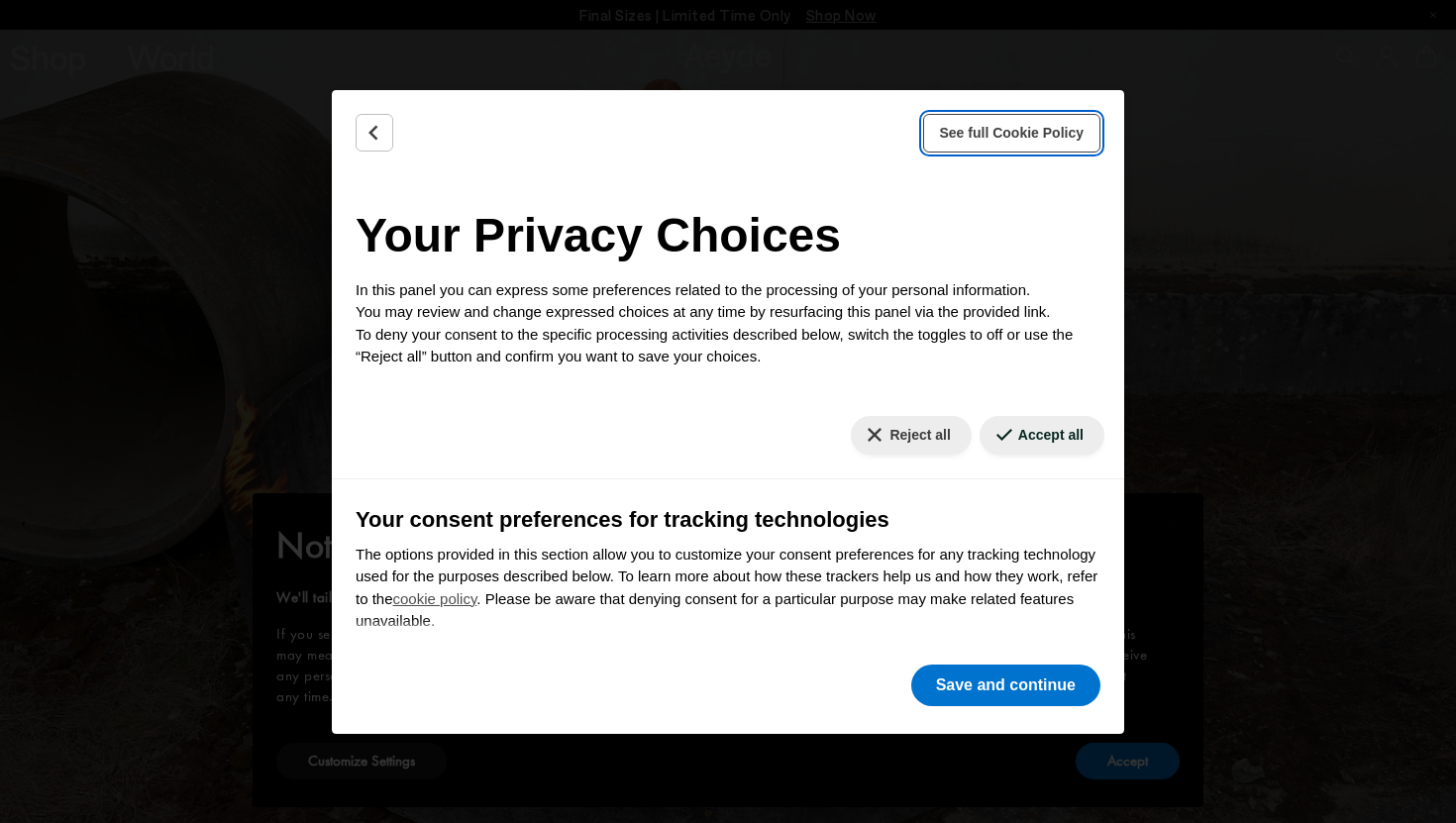 click on "See full Cookie Policy" at bounding box center (1012, 133) 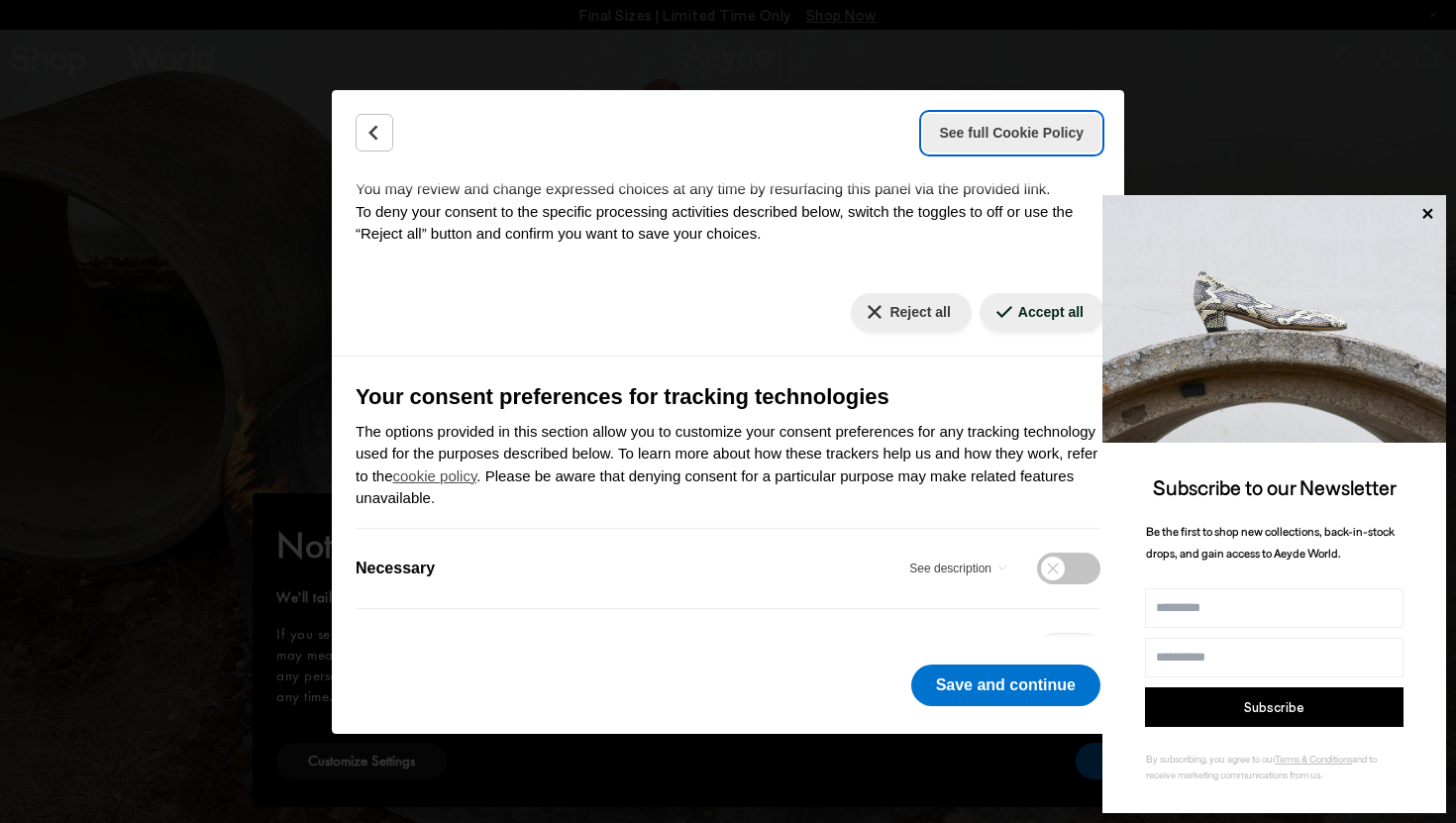 scroll, scrollTop: 193, scrollLeft: 0, axis: vertical 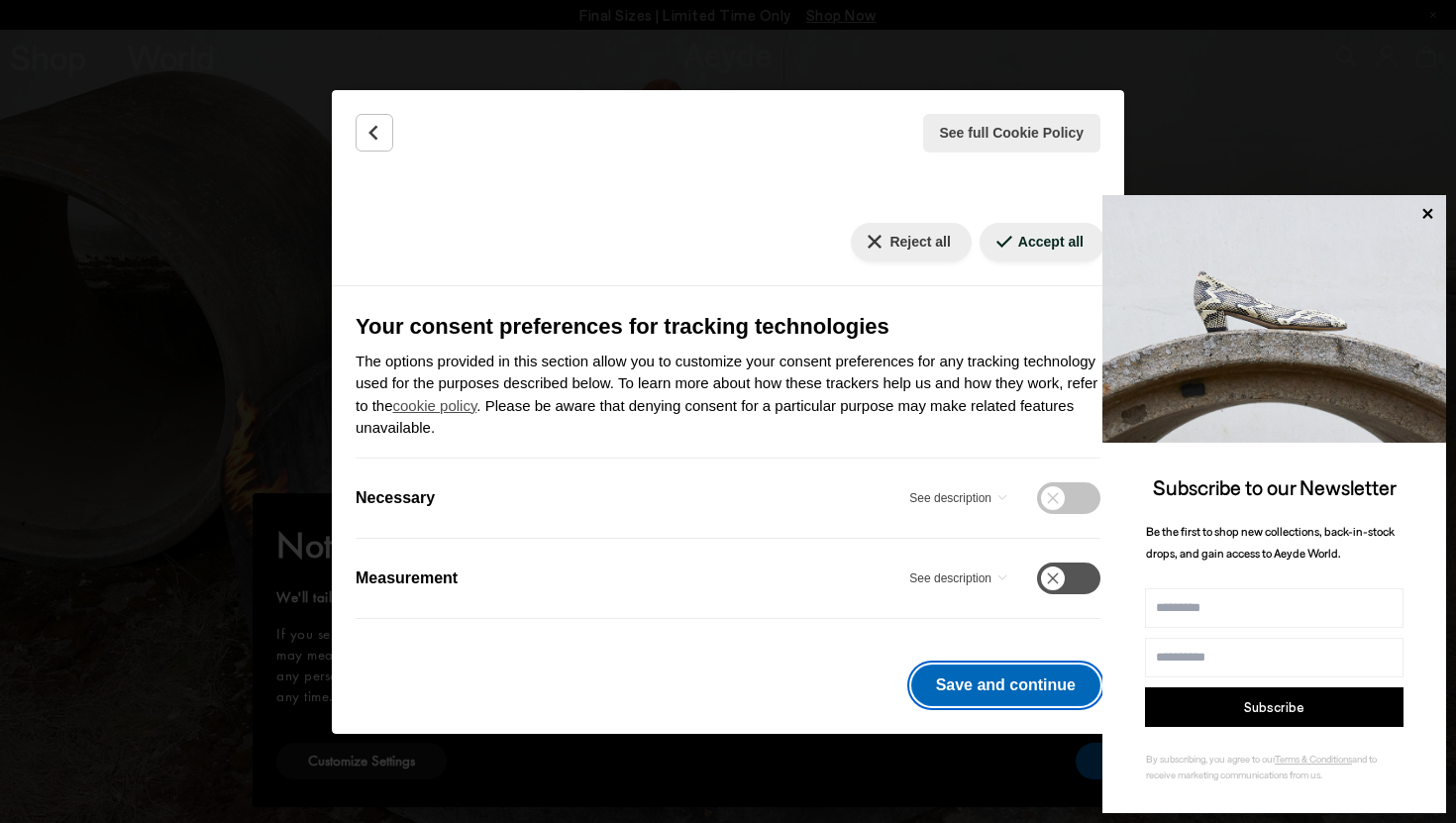 click on "Save and continue" at bounding box center [1005, 685] 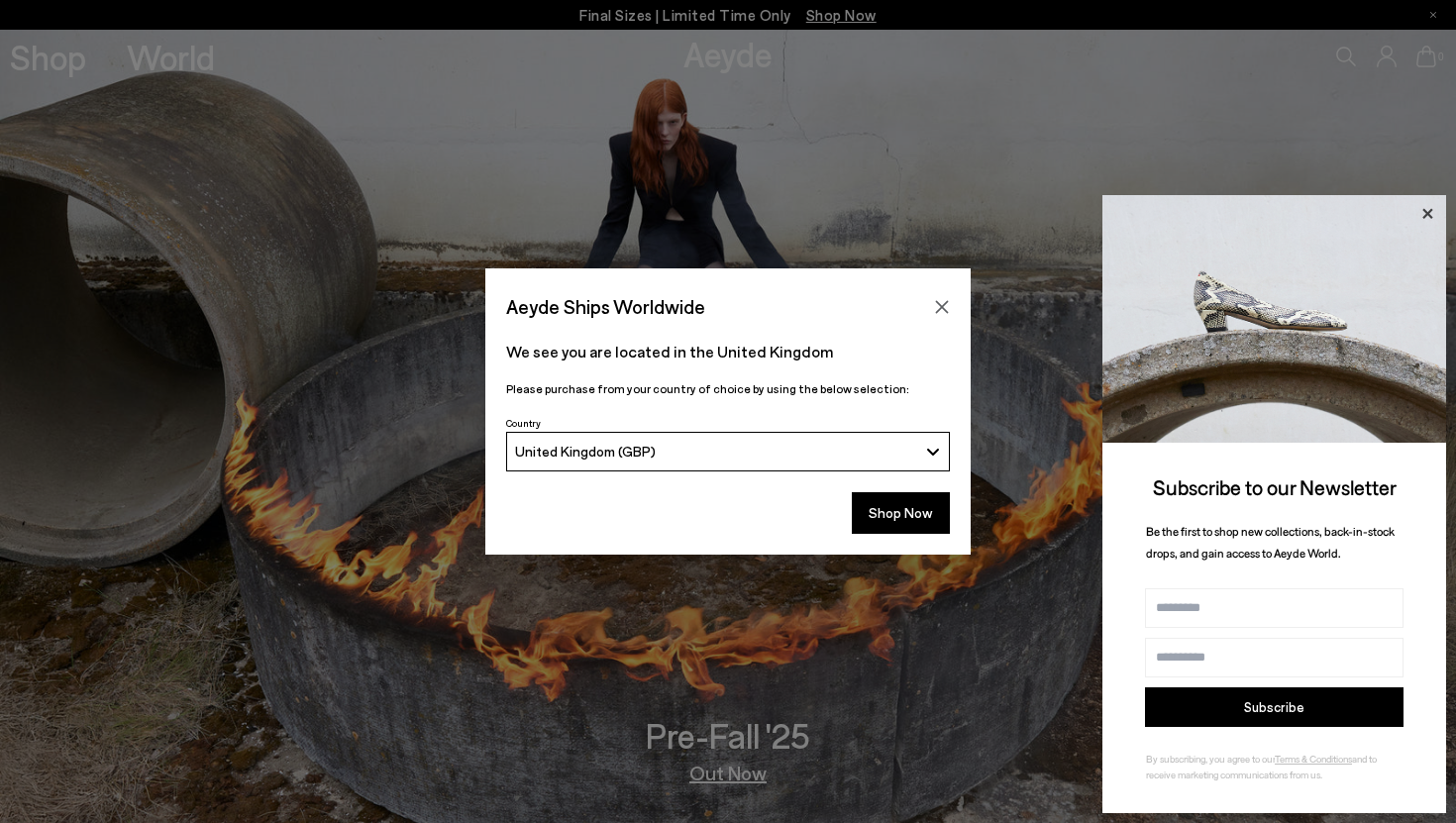 click 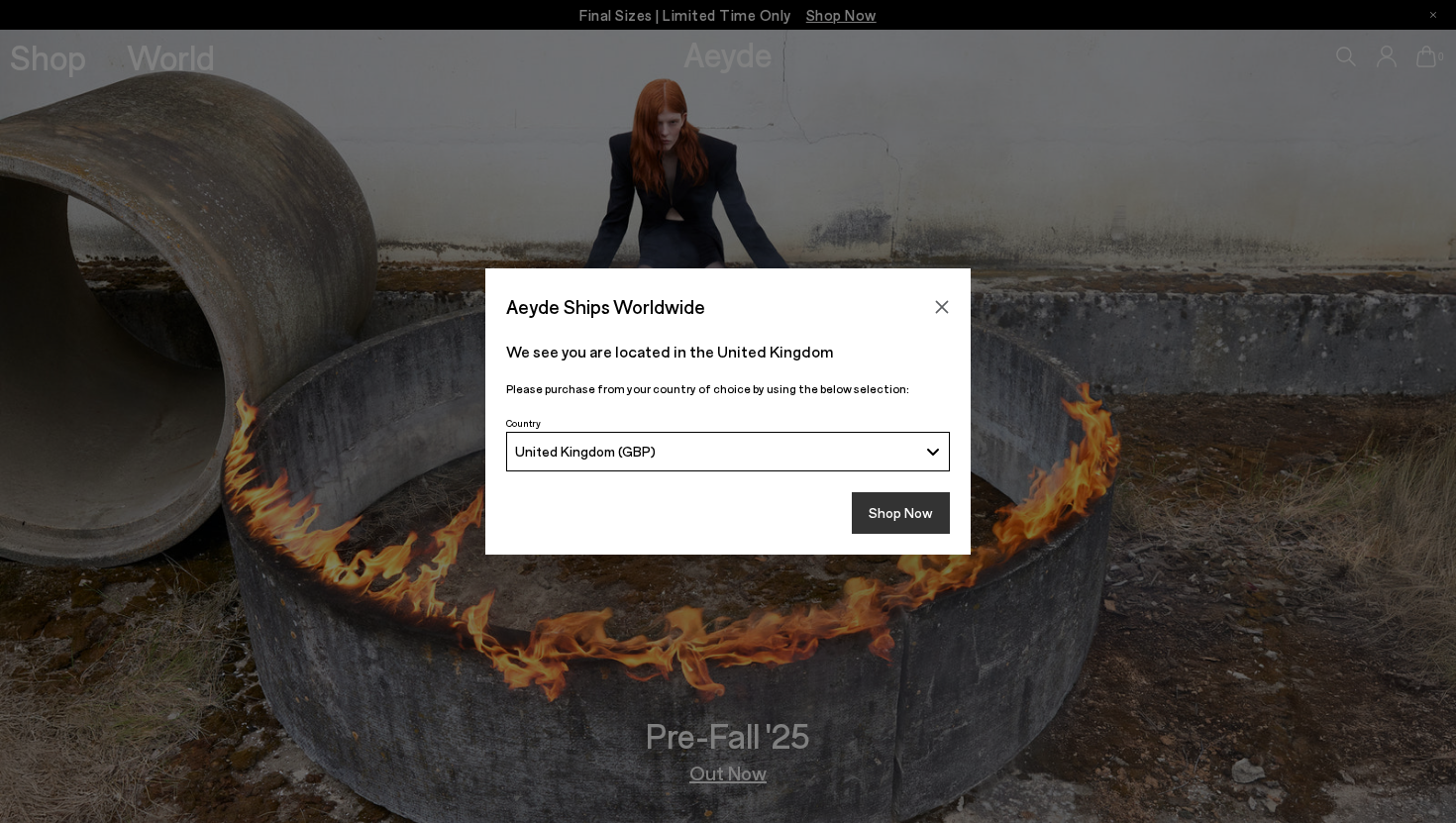 click on "Shop Now" at bounding box center [900, 513] 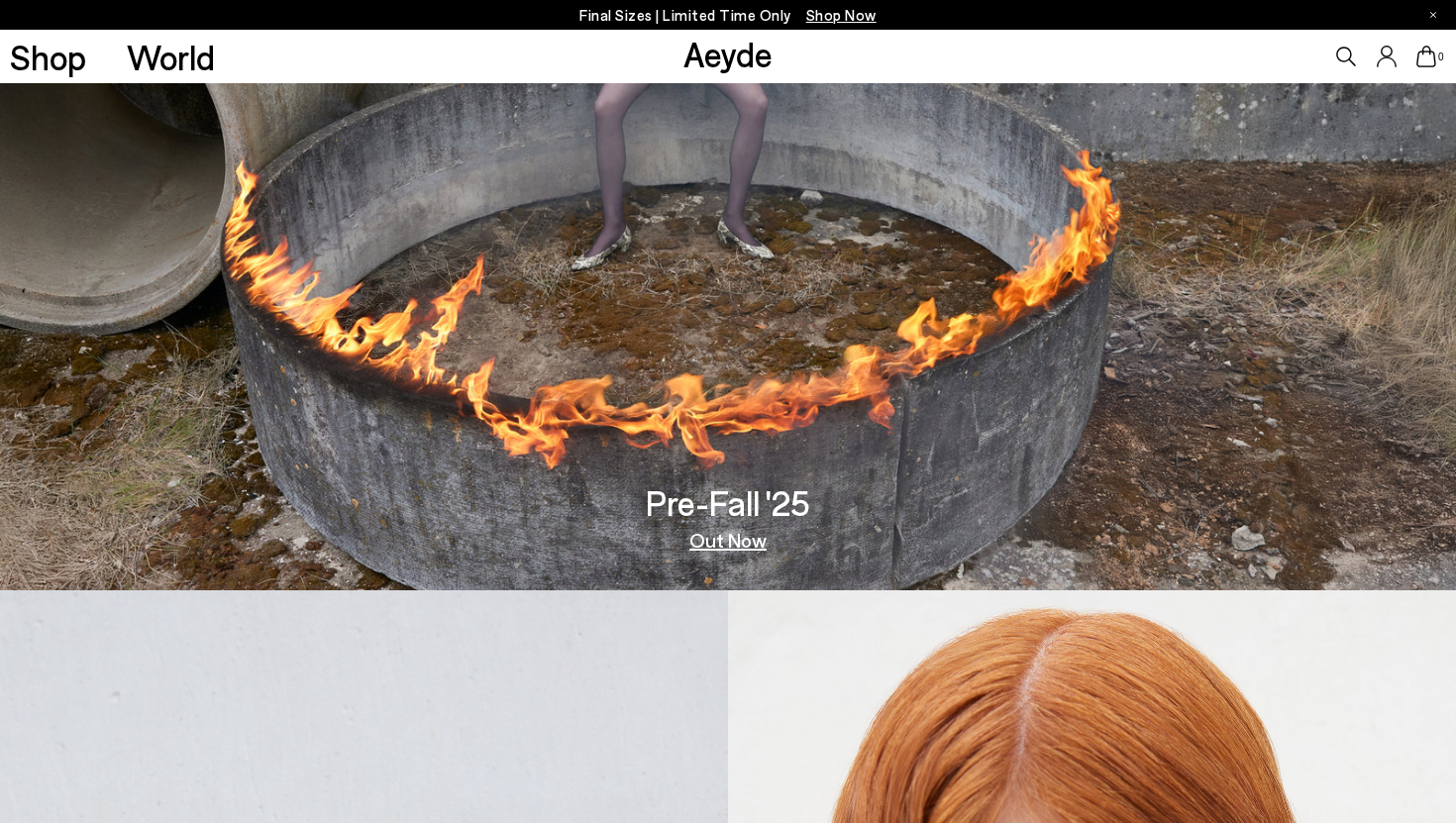 scroll, scrollTop: 240, scrollLeft: 0, axis: vertical 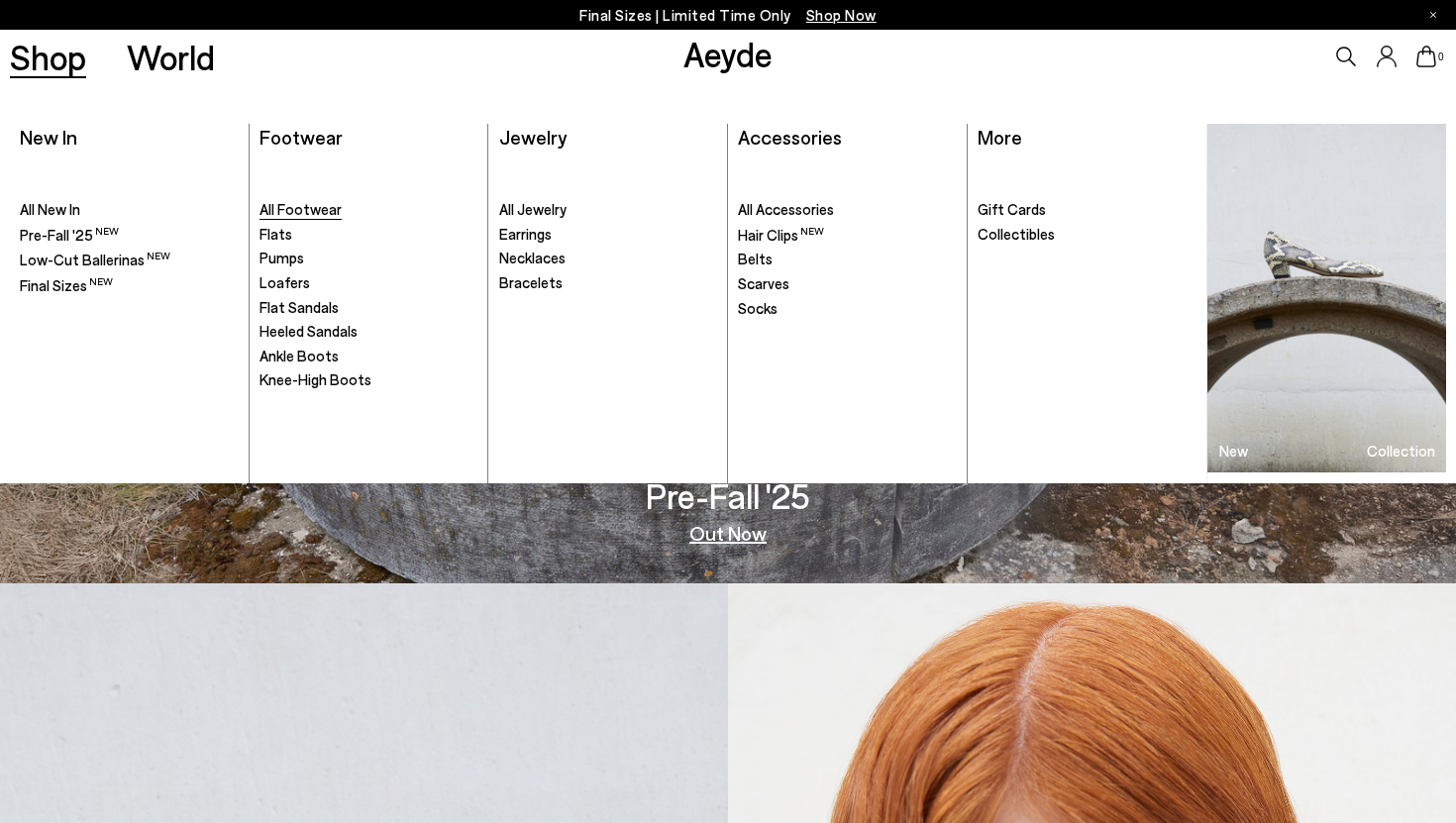 click on "All Footwear" at bounding box center [300, 209] 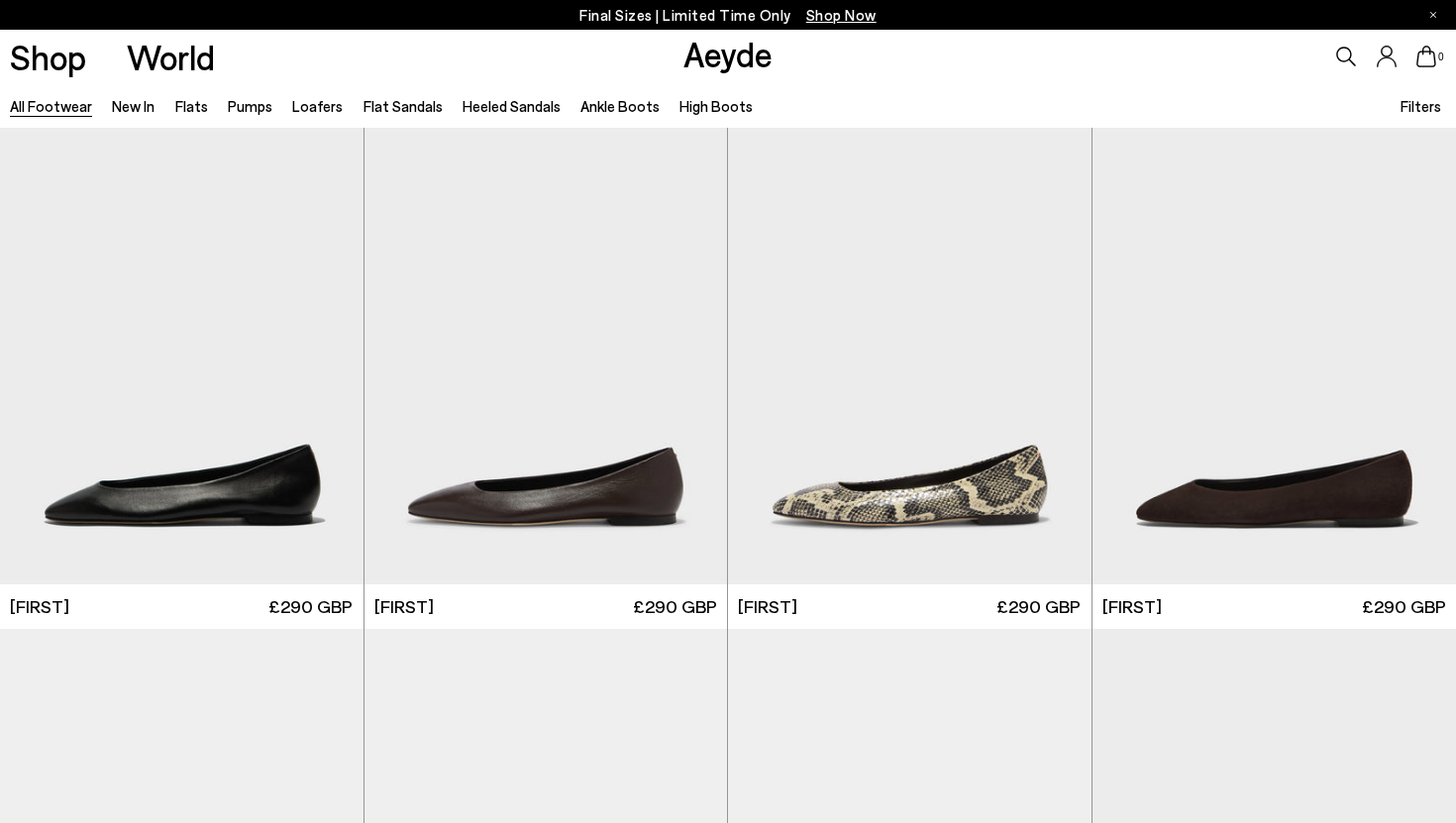 scroll, scrollTop: 0, scrollLeft: 0, axis: both 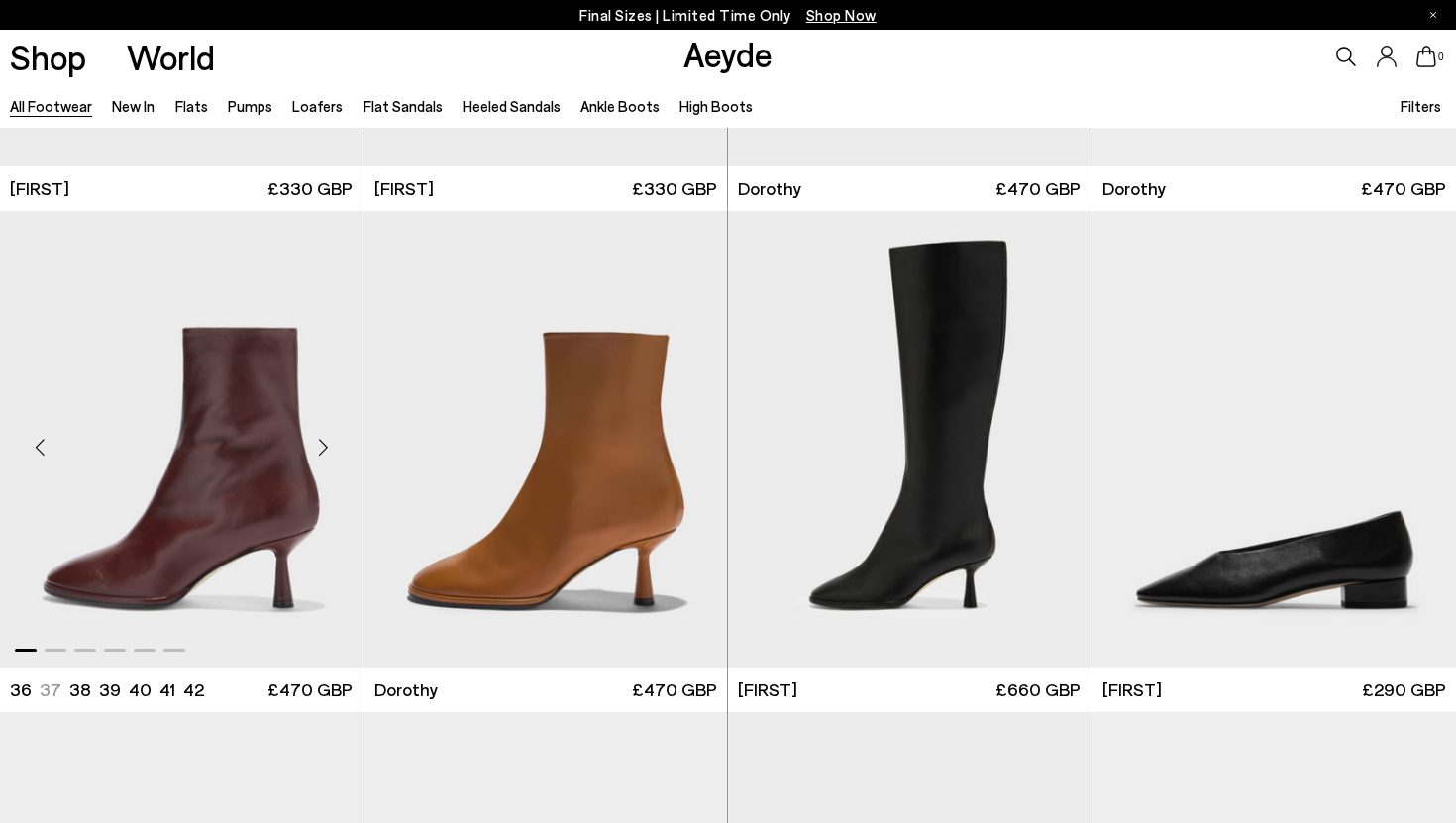 click at bounding box center (324, 448) 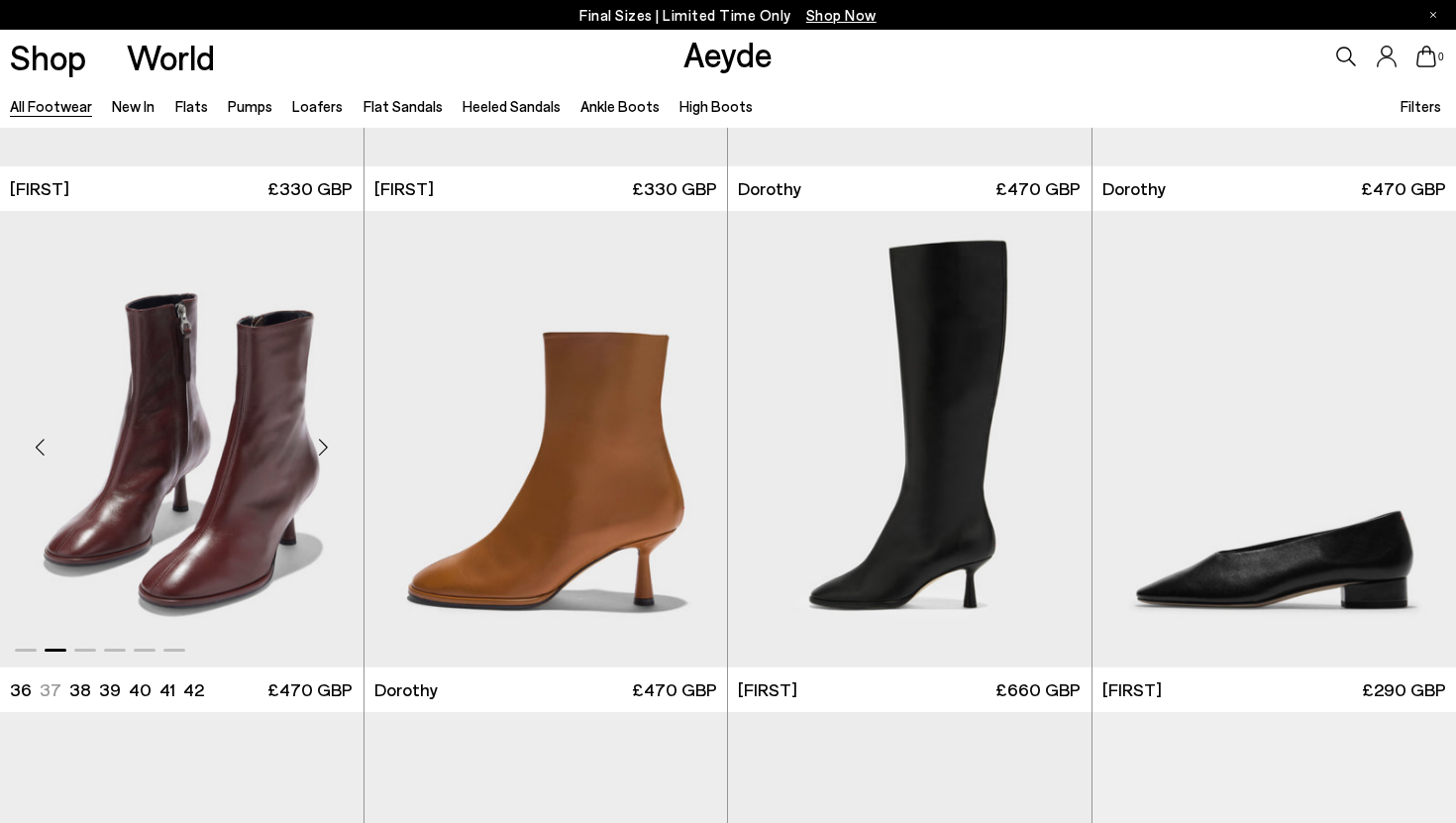 click at bounding box center (324, 448) 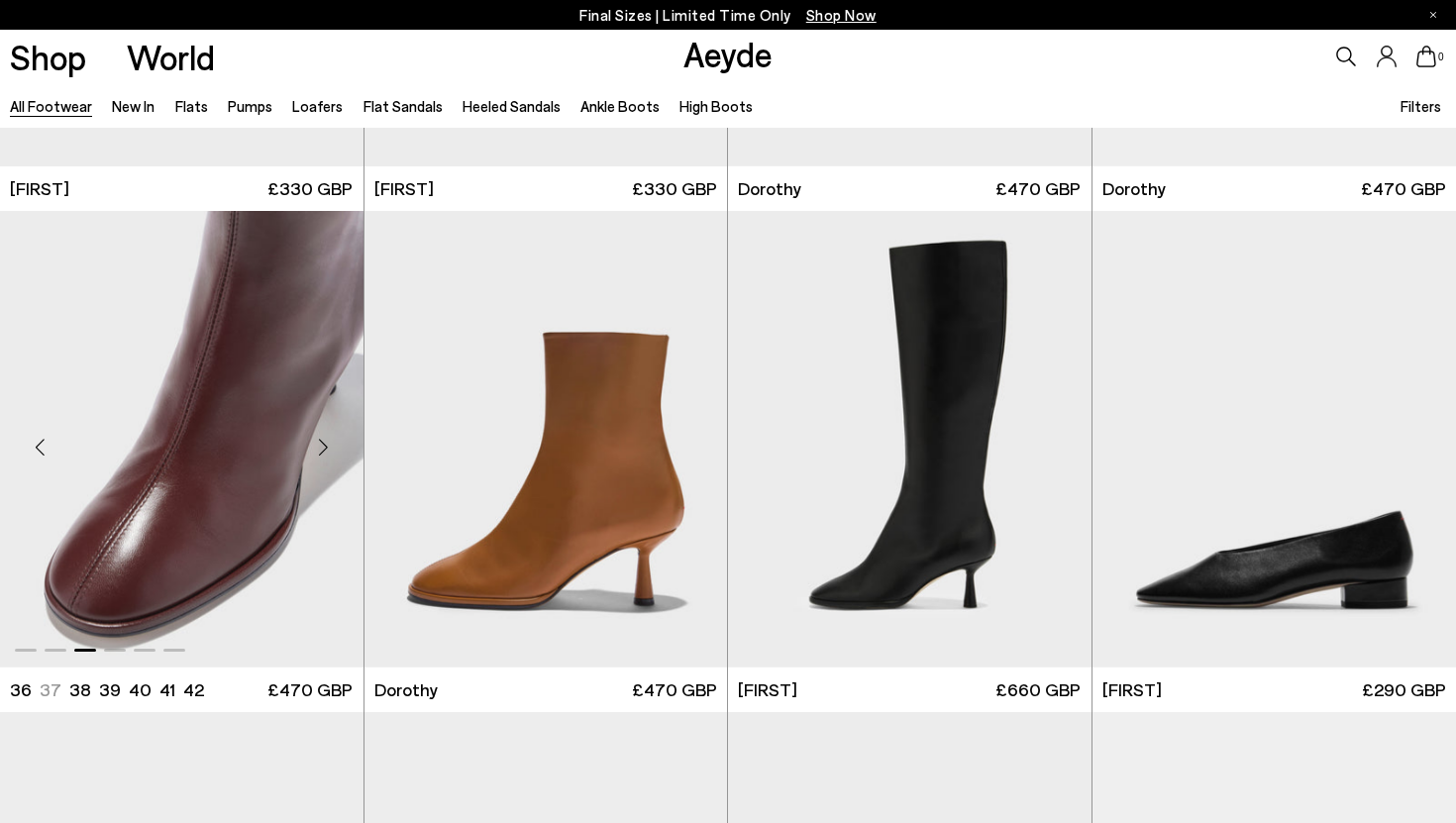 click at bounding box center [324, 448] 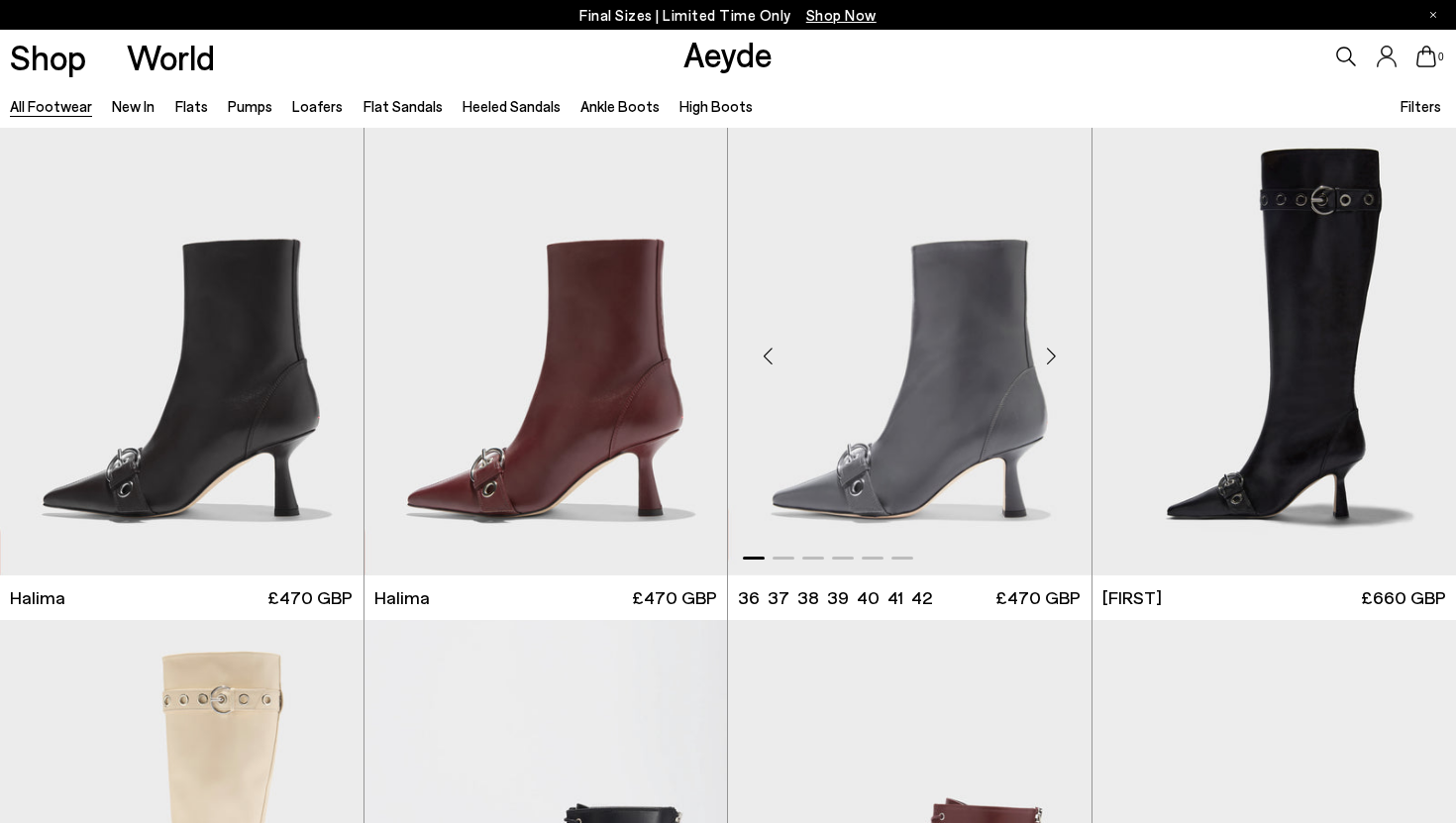 scroll, scrollTop: 9028, scrollLeft: 0, axis: vertical 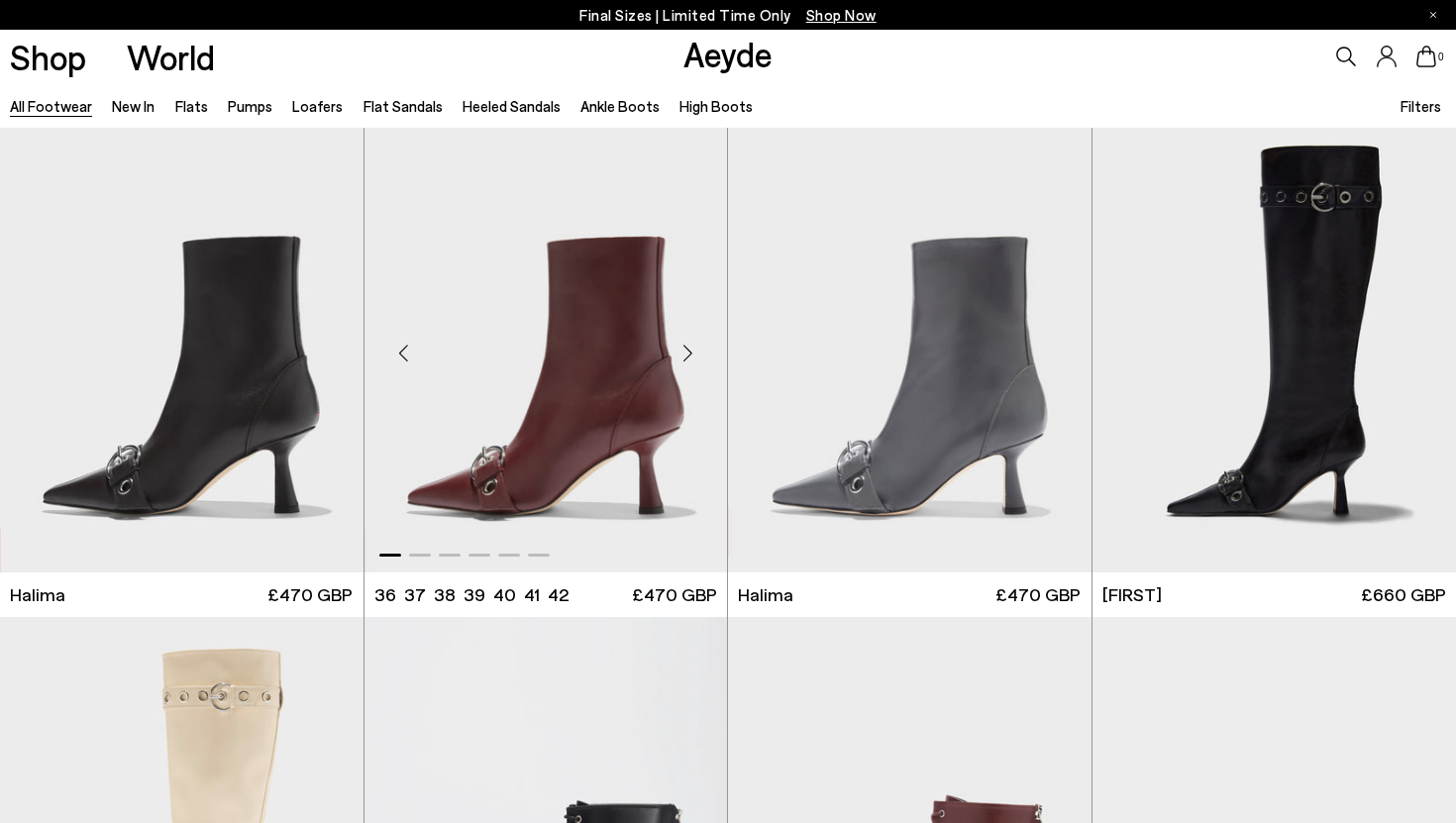 click at bounding box center [687, 353] 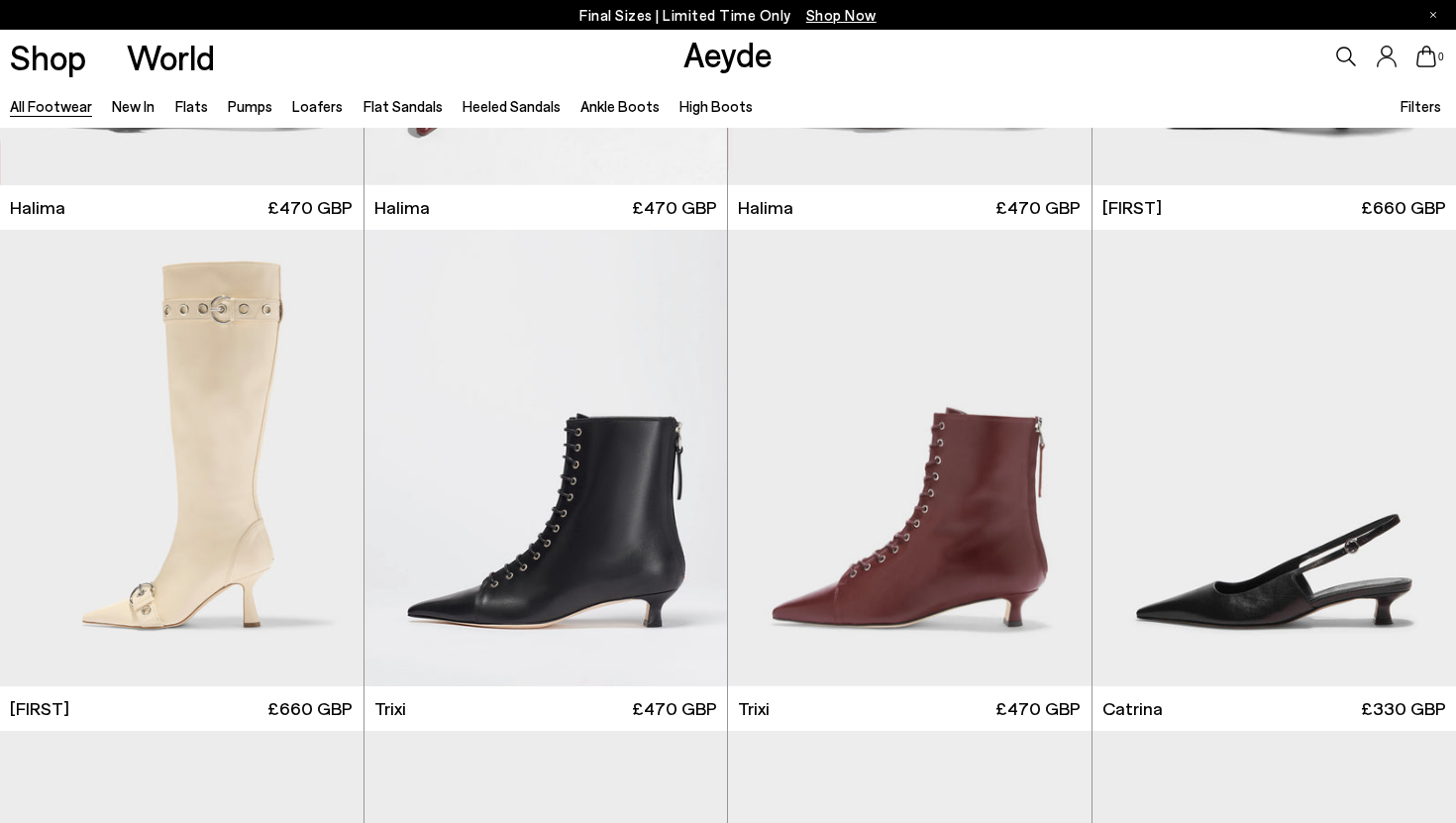 scroll, scrollTop: 9413, scrollLeft: 0, axis: vertical 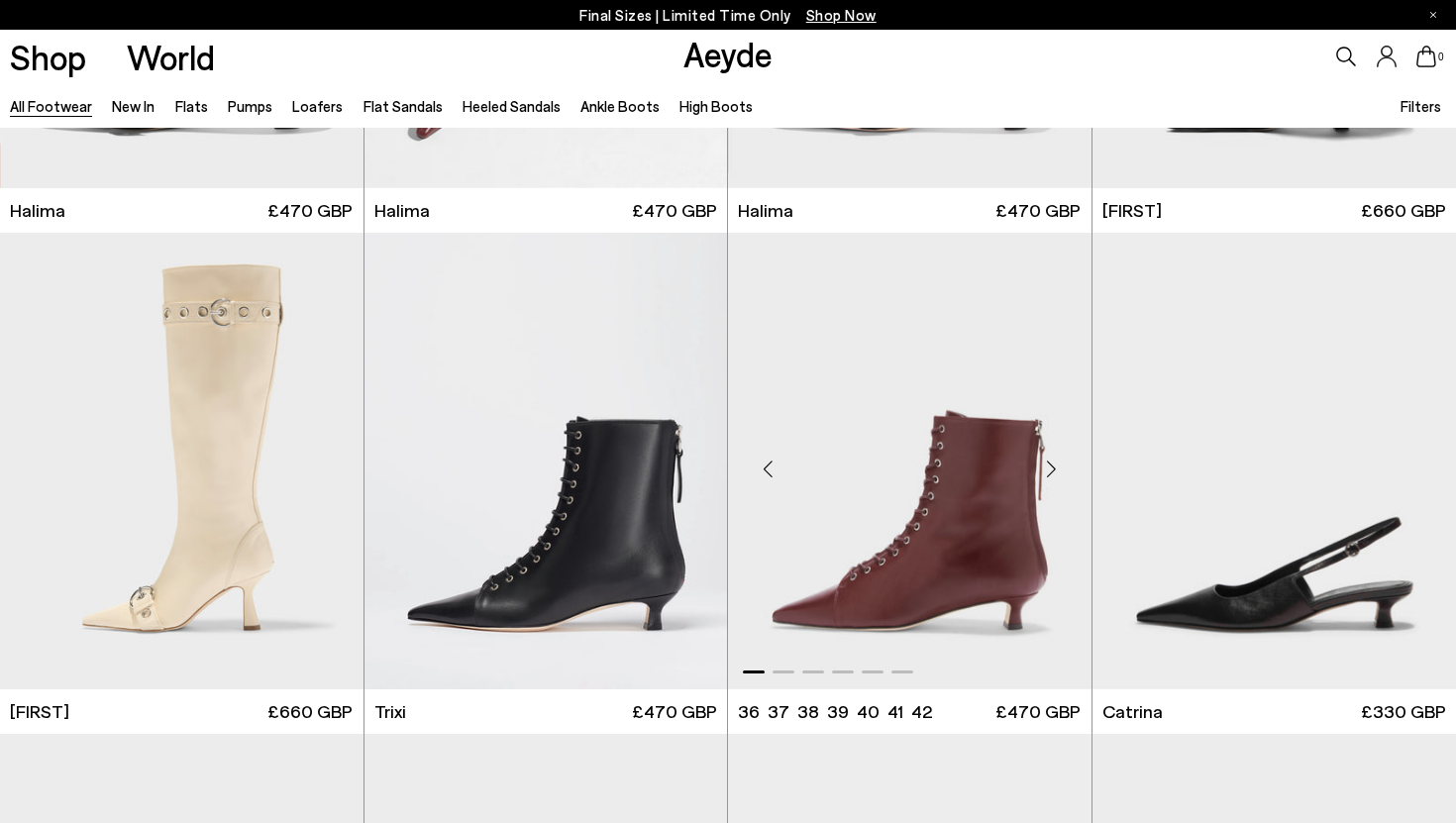 click at bounding box center [1052, 469] 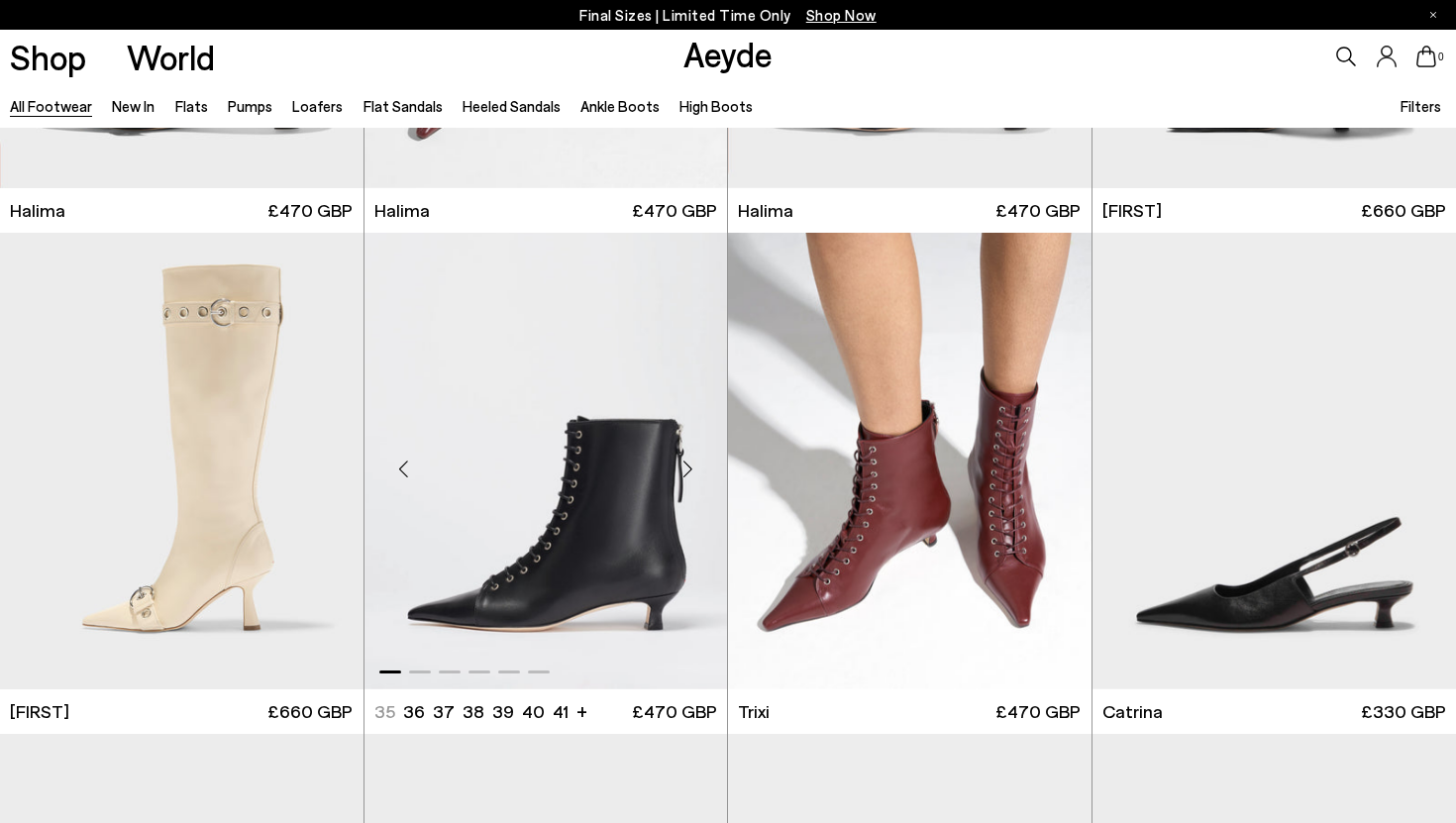 click at bounding box center [687, 469] 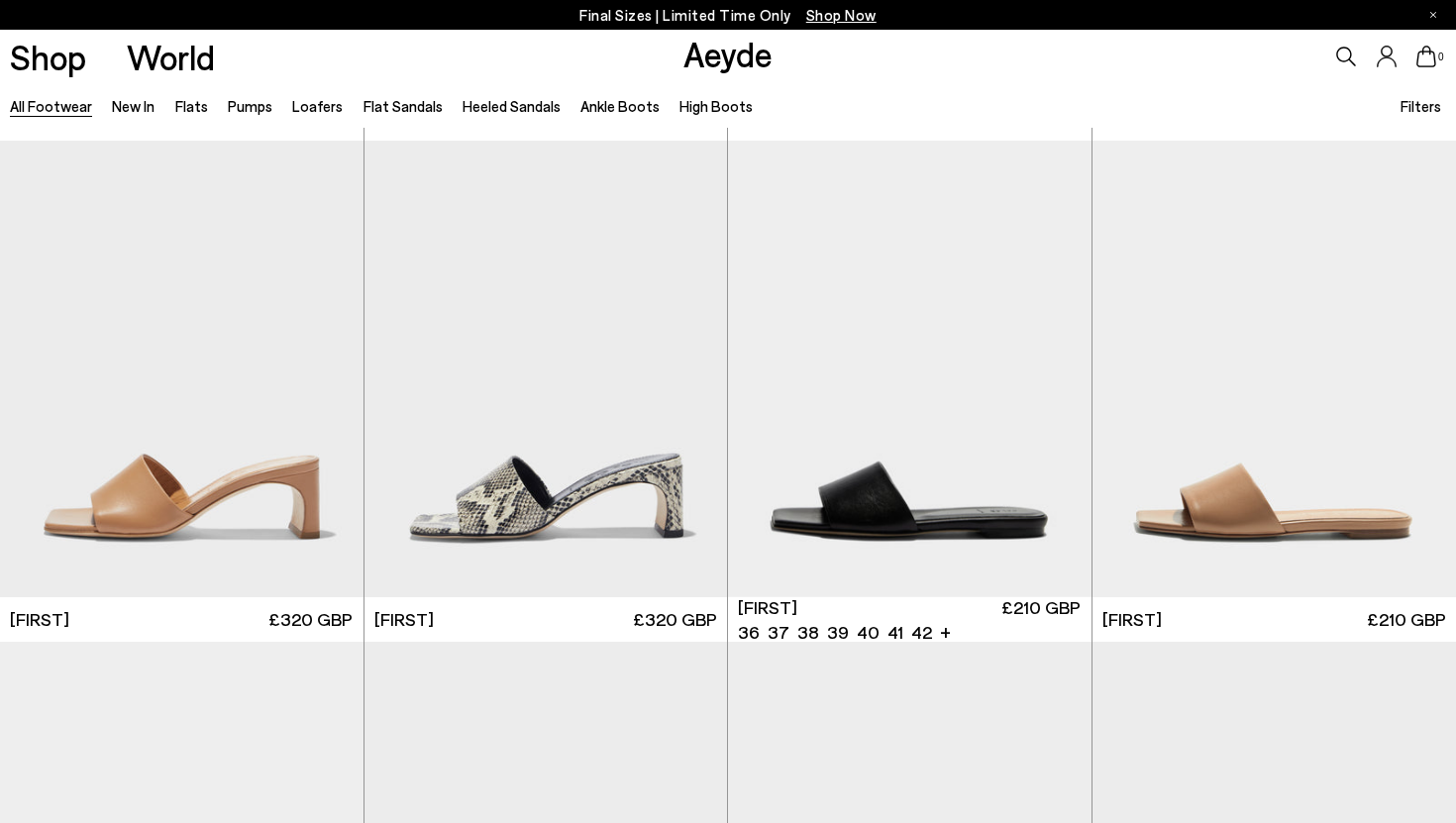 scroll, scrollTop: 24580, scrollLeft: 0, axis: vertical 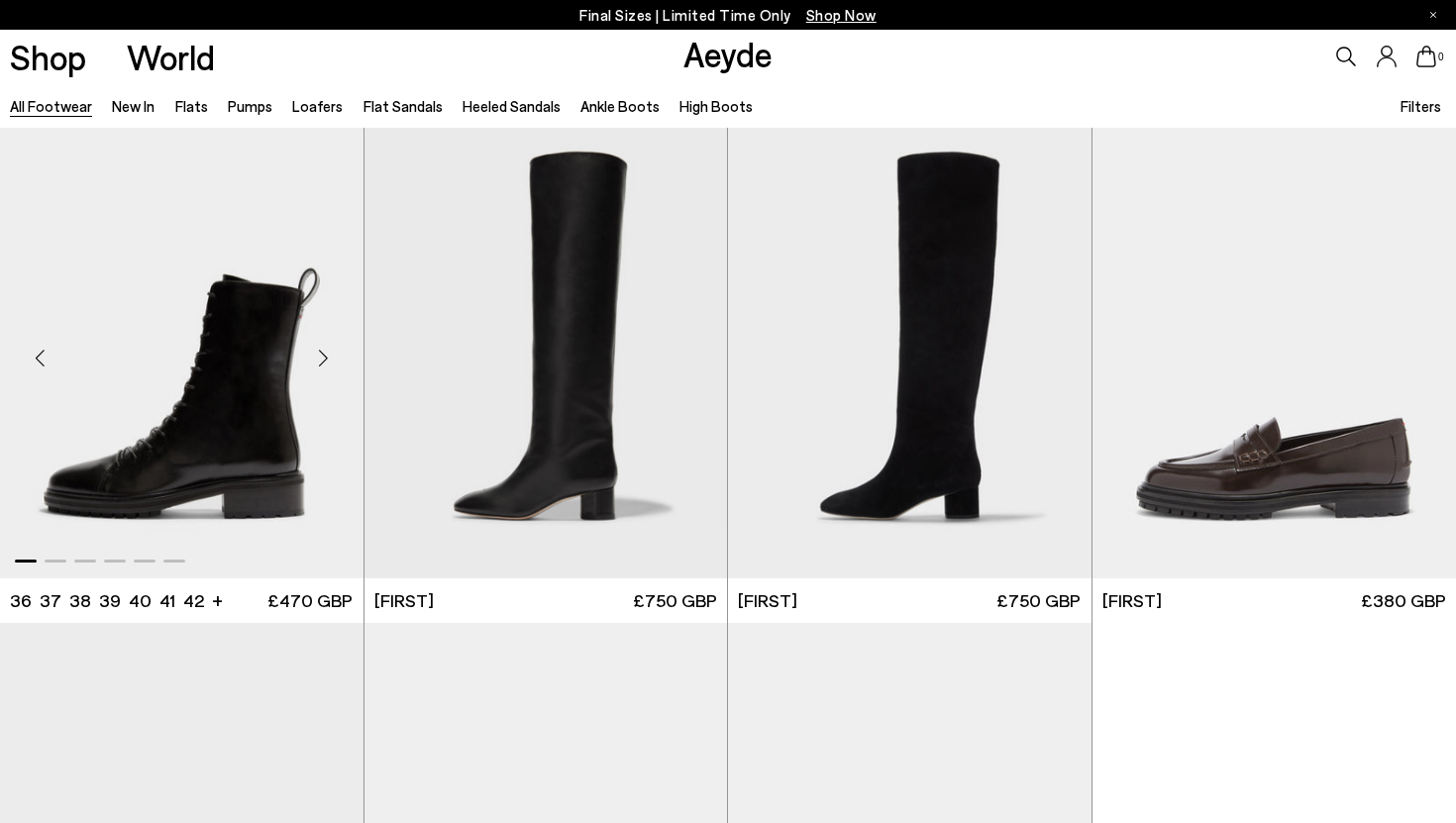 click at bounding box center [324, 359] 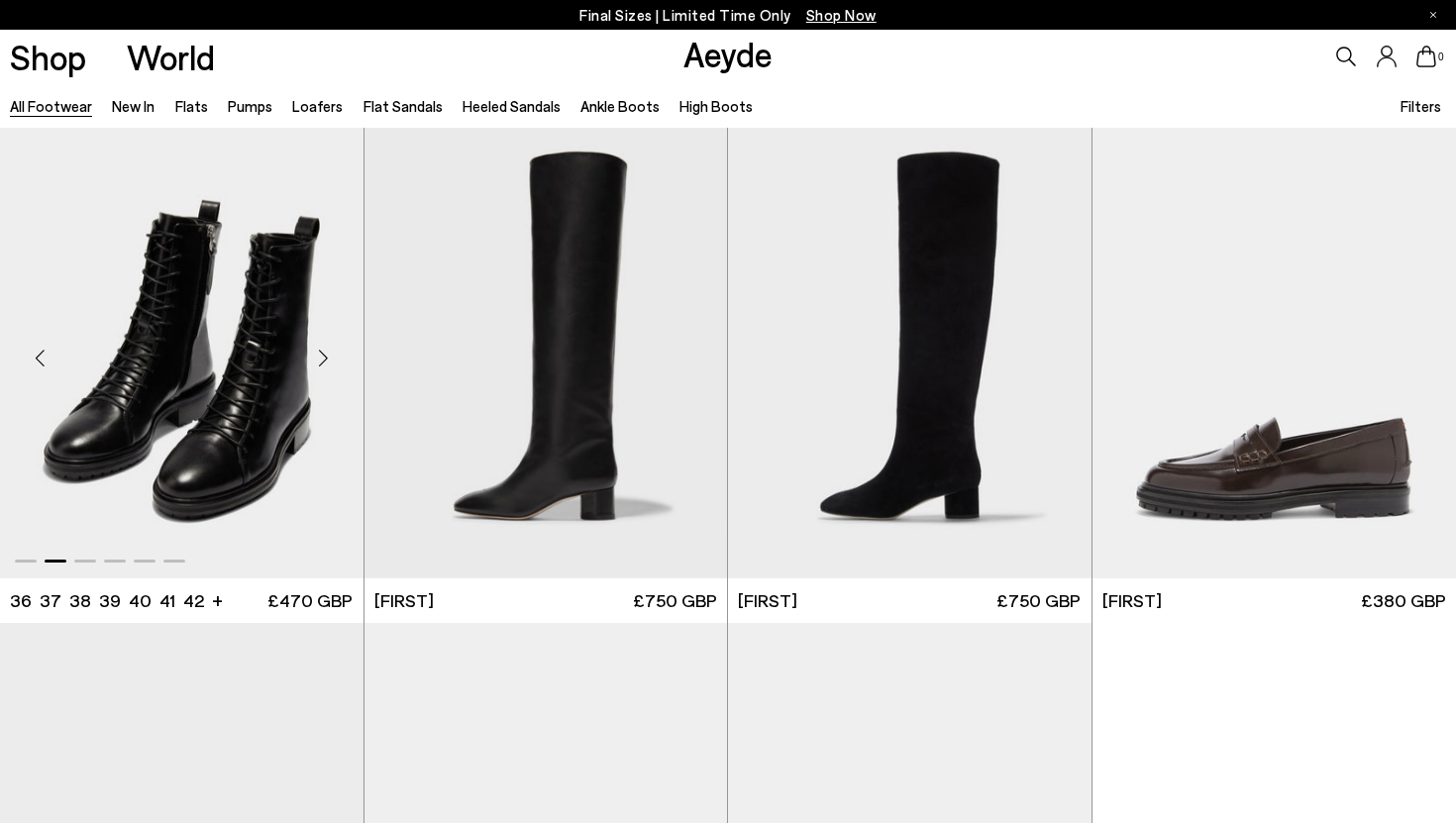 click at bounding box center [324, 359] 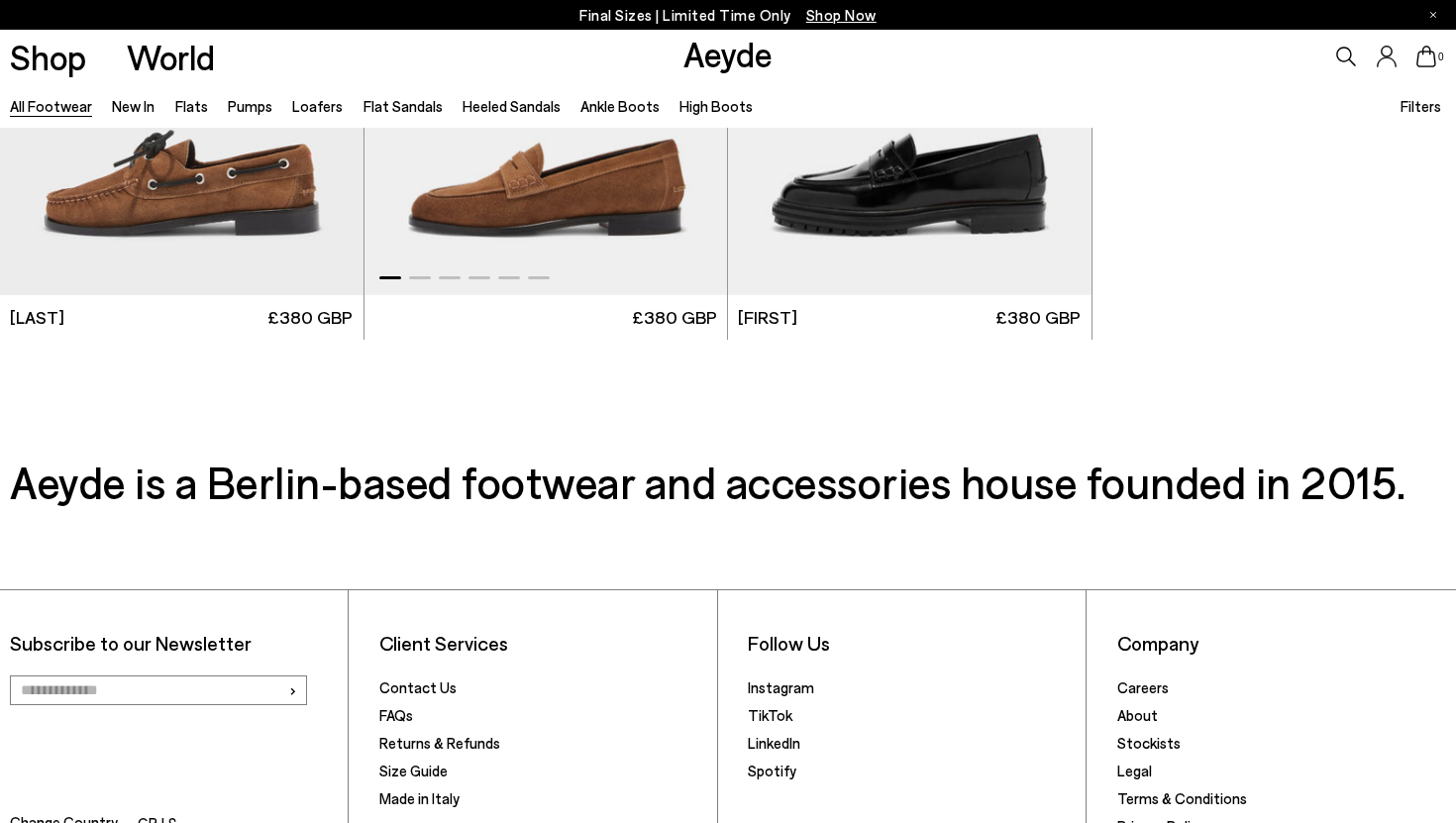 scroll, scrollTop: 33013, scrollLeft: 0, axis: vertical 